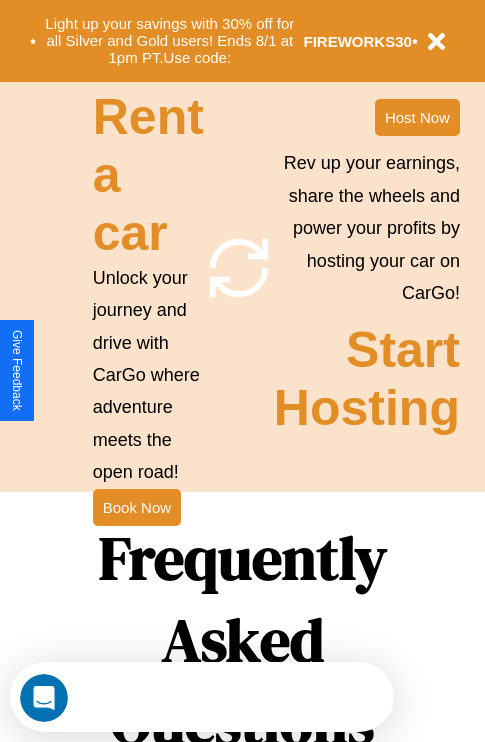 scroll, scrollTop: 2423, scrollLeft: 0, axis: vertical 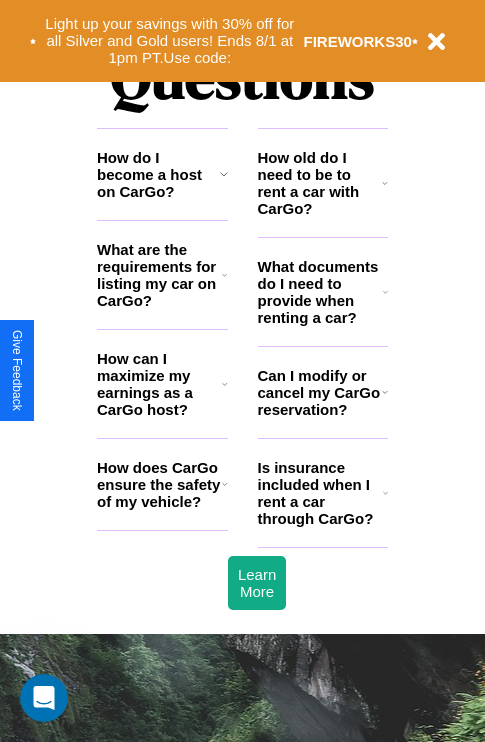 click on "What documents do I need to provide when renting a car?" at bounding box center [321, 292] 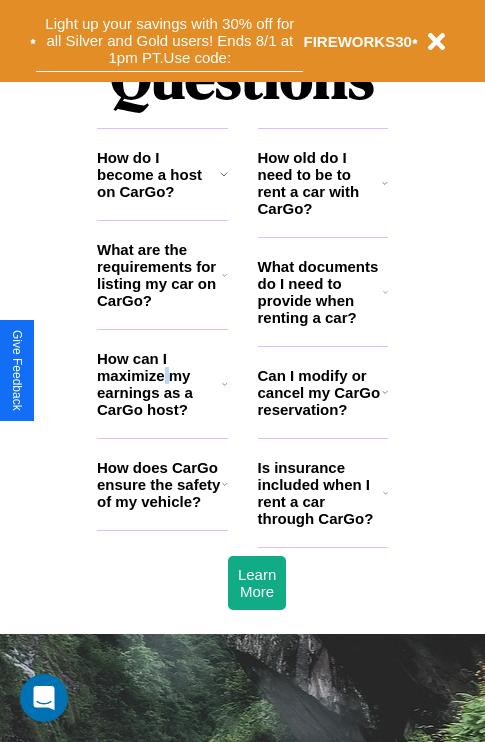 click on "Light up your savings with 30% off for all Silver and Gold users! Ends 8/1 at 1pm PT.  Use code:" at bounding box center [169, 41] 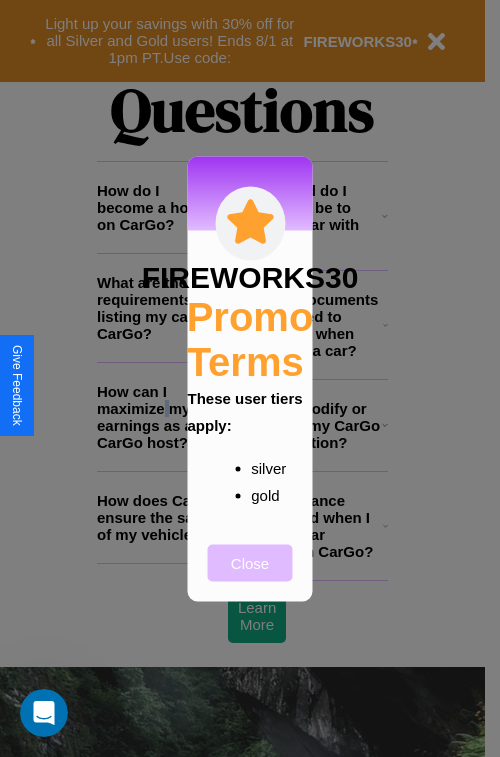 click on "Close" at bounding box center [250, 562] 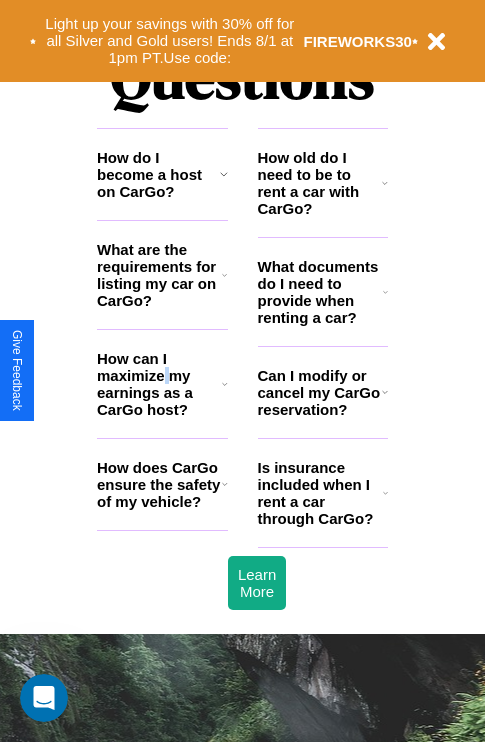 scroll, scrollTop: 0, scrollLeft: 0, axis: both 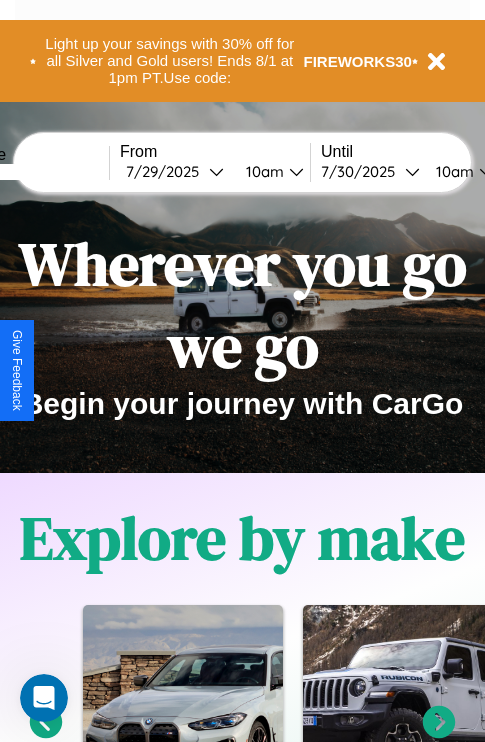 click at bounding box center [34, 172] 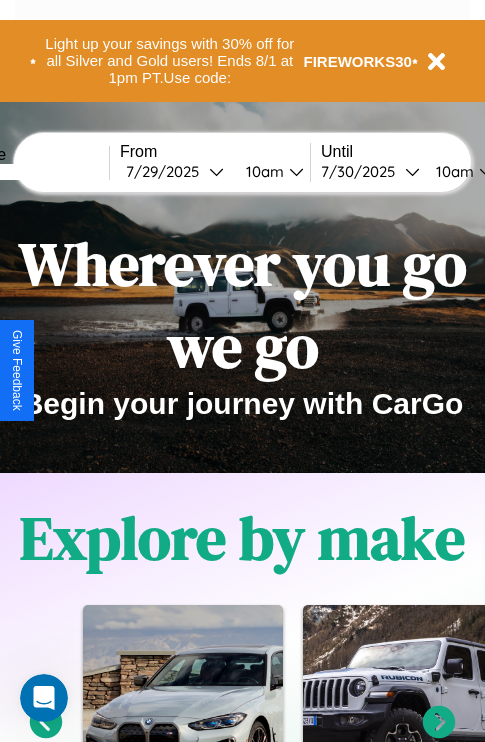 type on "******" 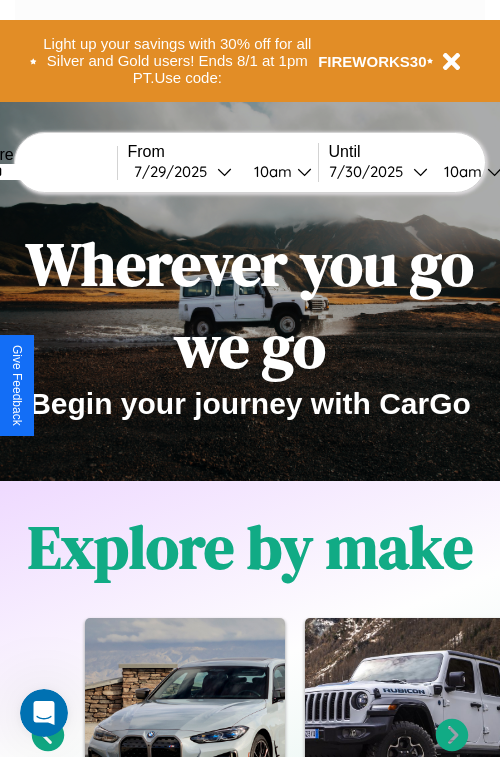 select on "*" 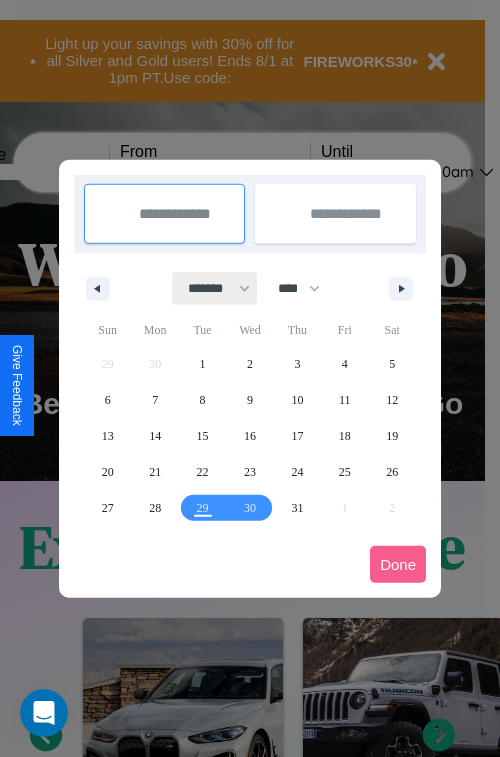 click on "******* ******** ***** ***** *** **** **** ****** ********* ******* ******** ********" at bounding box center (215, 288) 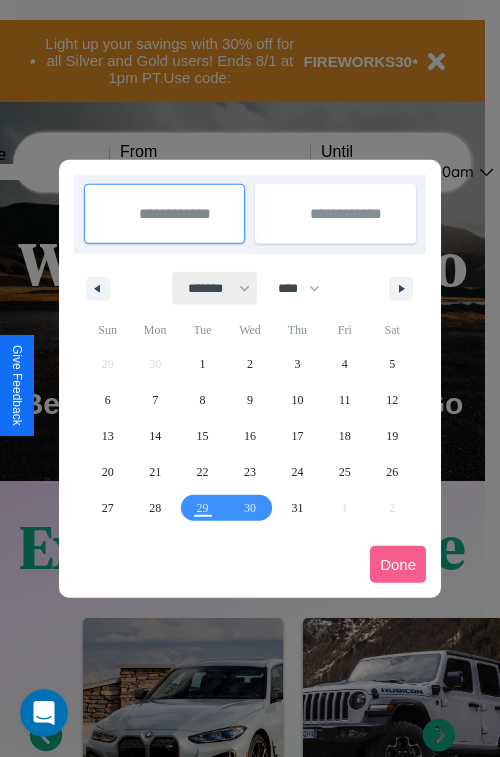 select on "*" 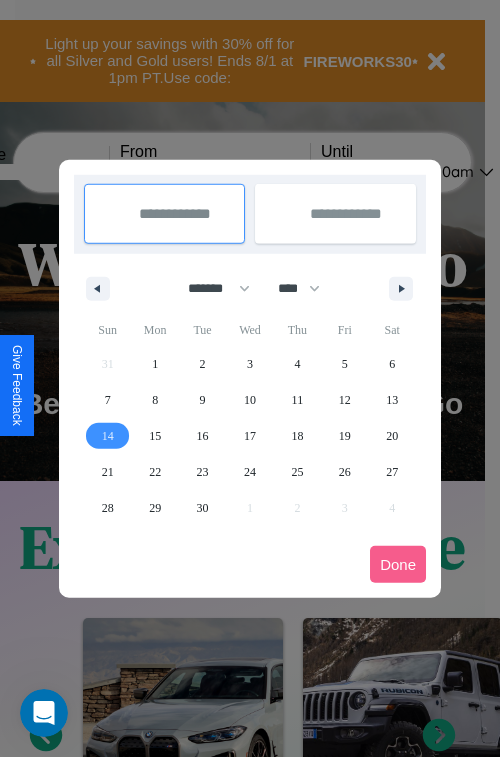 click on "14" at bounding box center (108, 436) 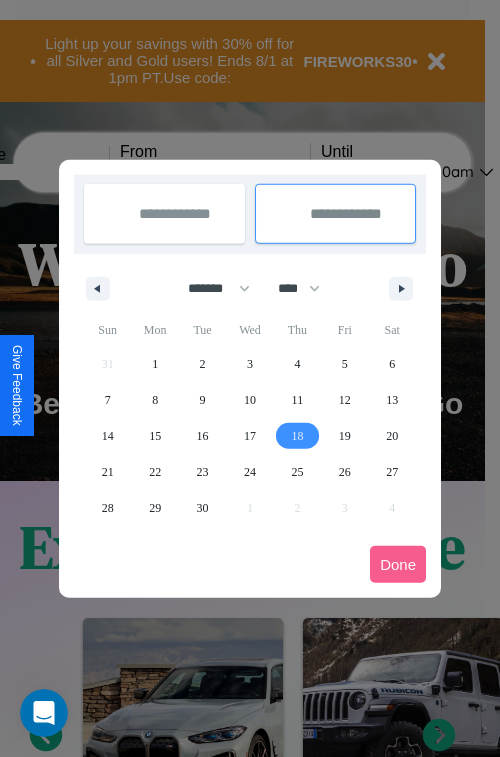 click on "18" at bounding box center (297, 436) 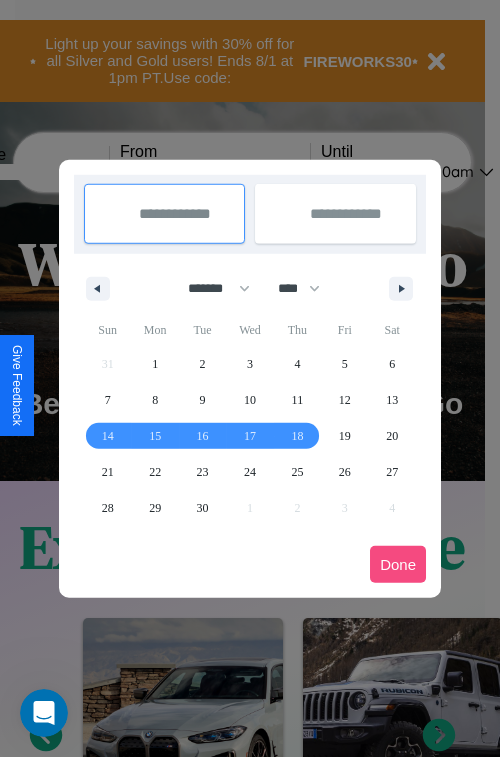 click on "Done" at bounding box center (398, 564) 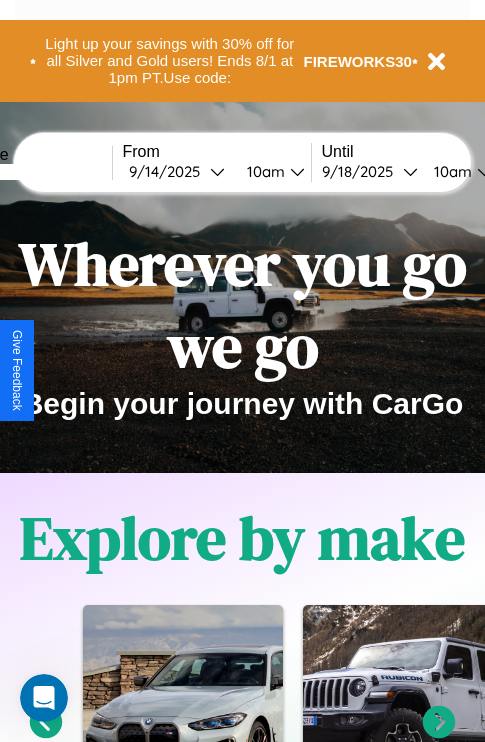 scroll, scrollTop: 0, scrollLeft: 74, axis: horizontal 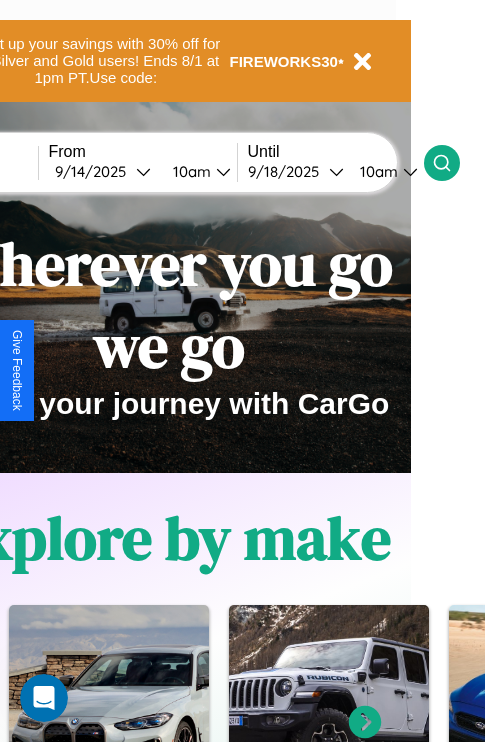click 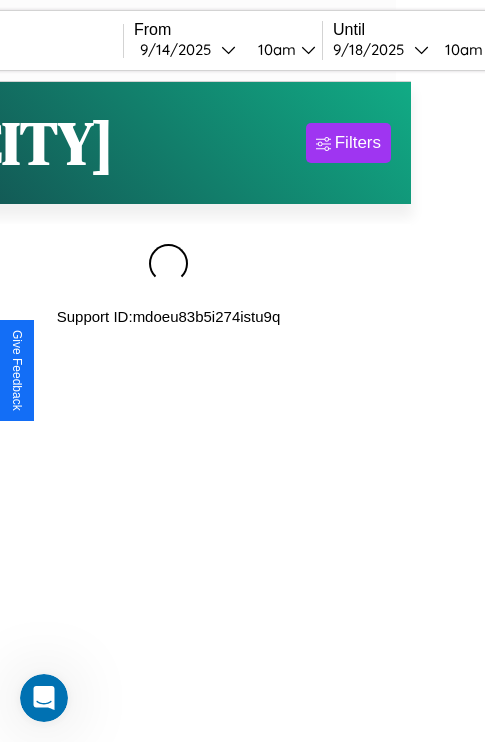 scroll, scrollTop: 0, scrollLeft: 0, axis: both 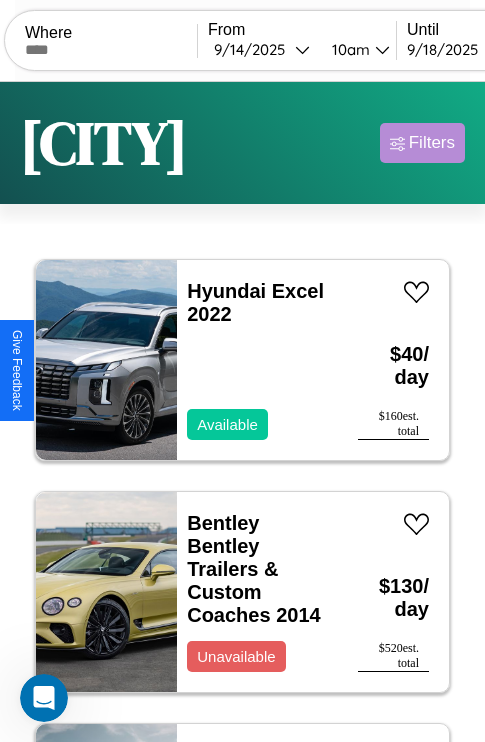 click on "Filters" at bounding box center [432, 143] 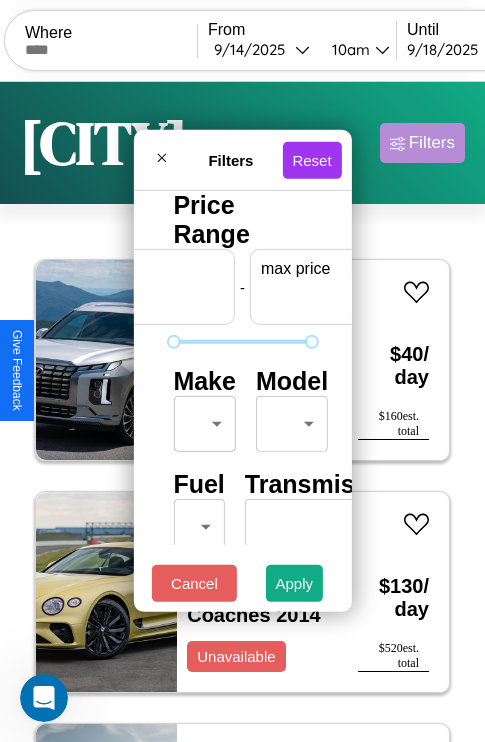 scroll, scrollTop: 0, scrollLeft: 124, axis: horizontal 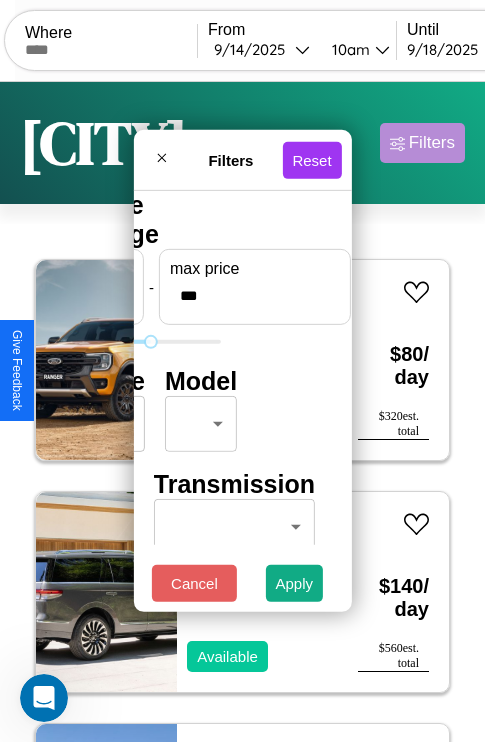 type on "***" 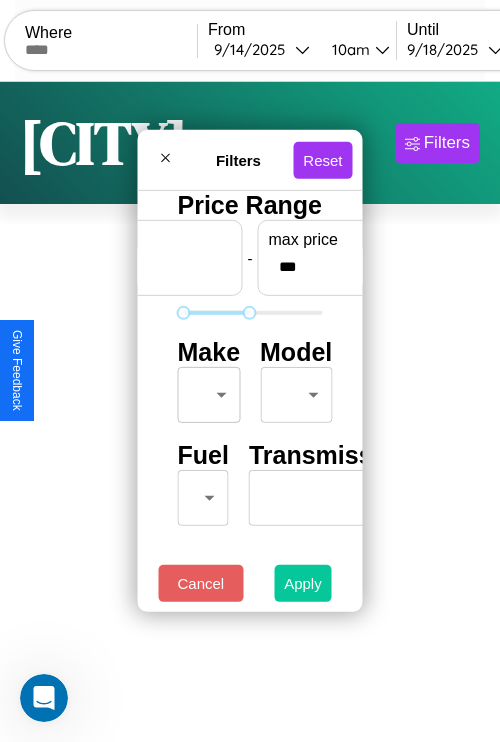 type on "**" 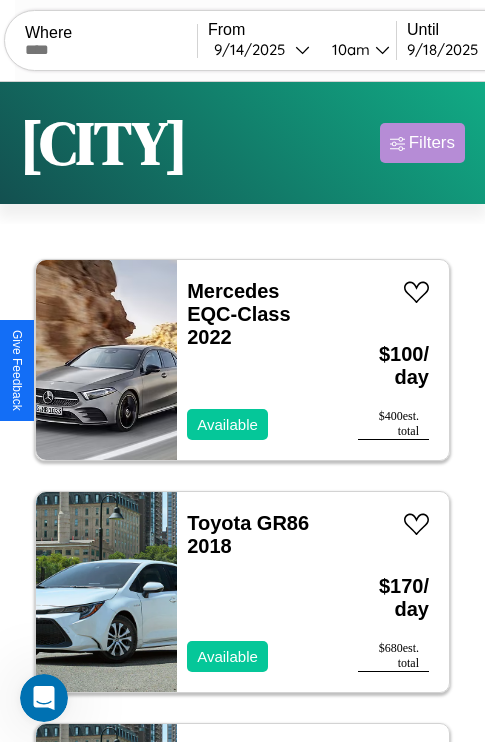 click on "Filters" at bounding box center (432, 143) 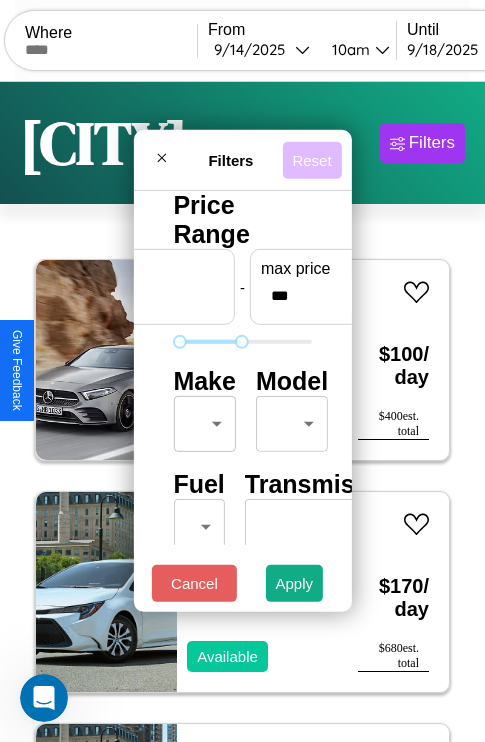 click on "Reset" at bounding box center [311, 159] 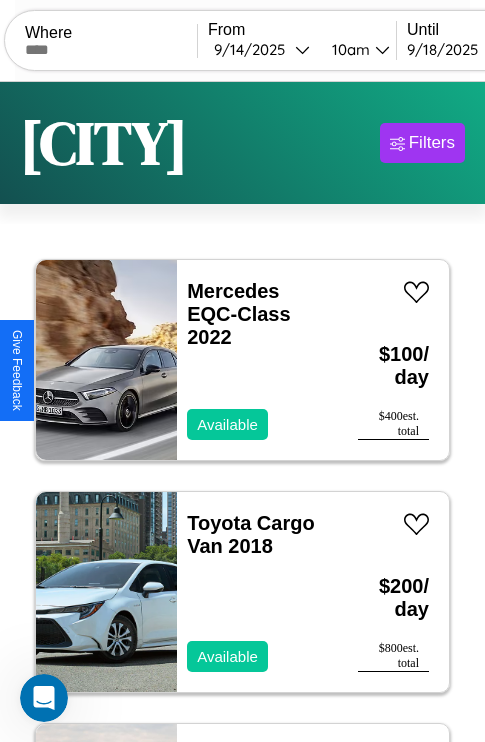 scroll, scrollTop: 66, scrollLeft: 0, axis: vertical 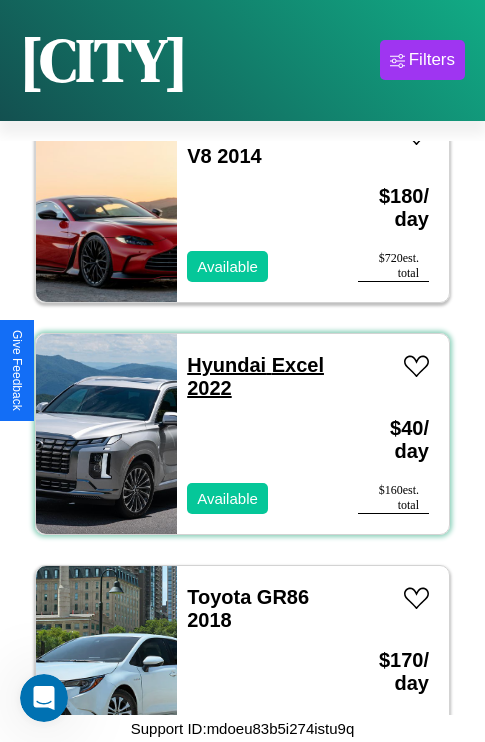 click on "Hyundai   Excel   2022" at bounding box center [255, 376] 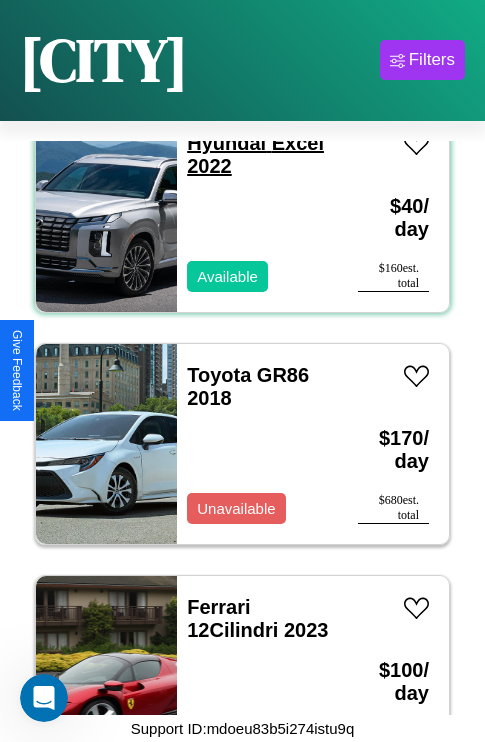 scroll, scrollTop: 2395, scrollLeft: 0, axis: vertical 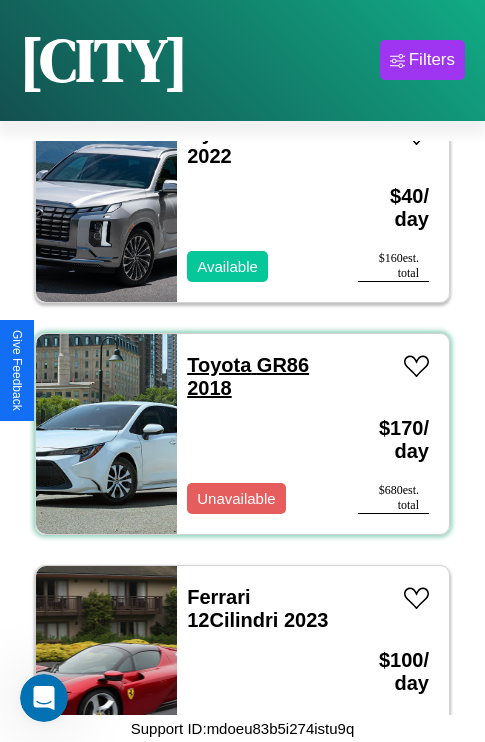 click on "Toyota   GR86   2018" at bounding box center (248, 376) 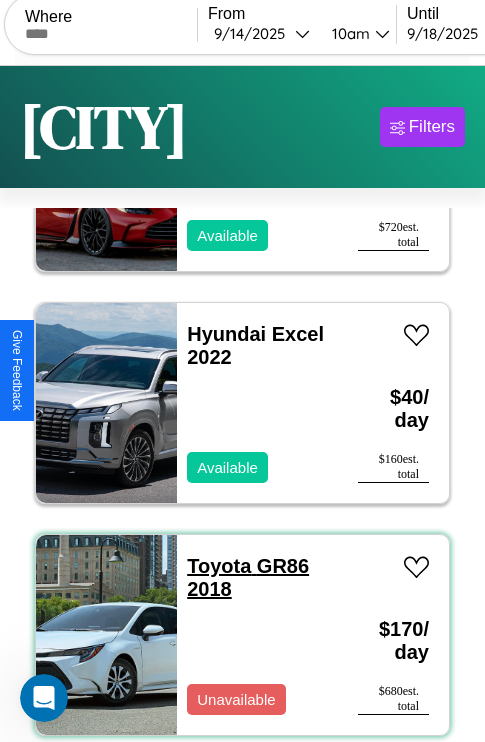 scroll, scrollTop: 0, scrollLeft: 0, axis: both 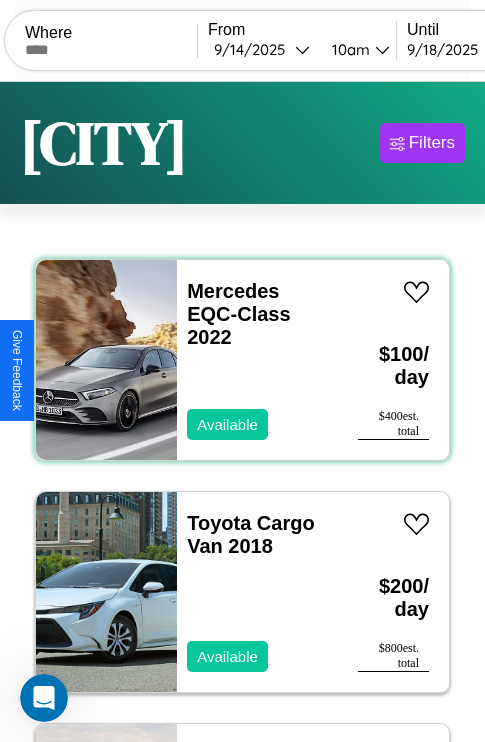 click on "Mercedes   EQC-Class   2022 Available" at bounding box center [257, 360] 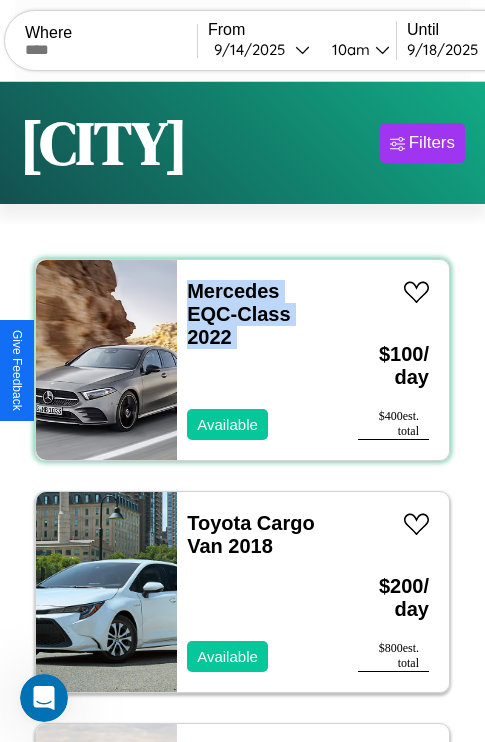 click on "Mercedes   EQC-Class   2022 Available" at bounding box center [257, 360] 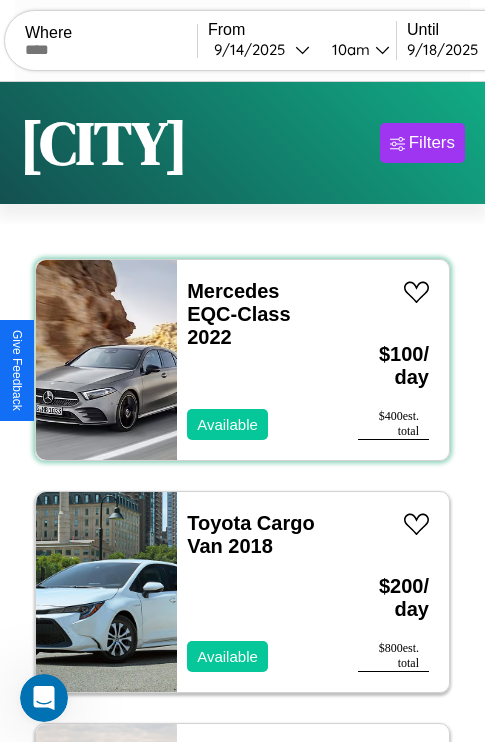 click on "Mercedes   EQC-Class   2022 Available" at bounding box center [257, 360] 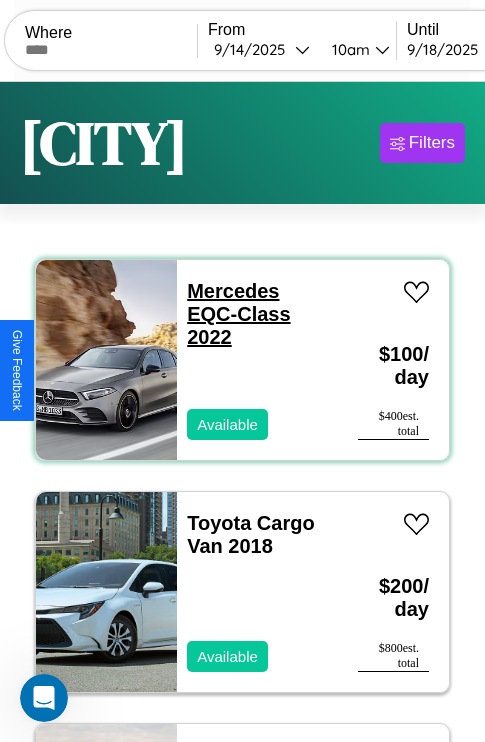 click on "Mercedes   EQC-Class   2022" at bounding box center [238, 314] 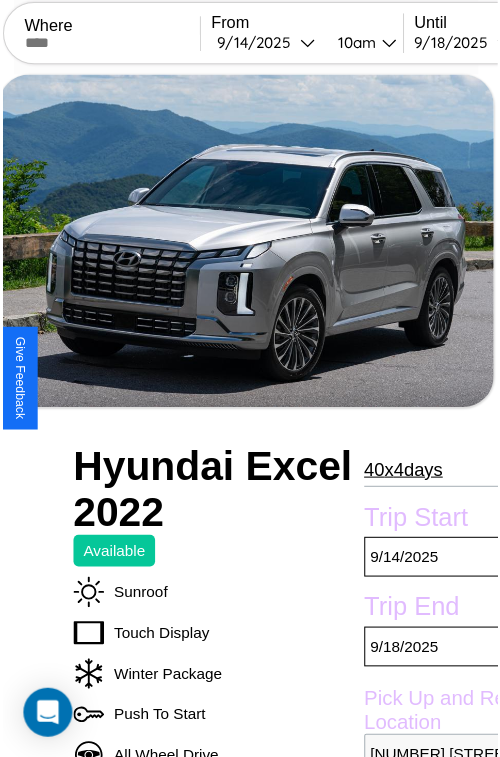 scroll, scrollTop: 183, scrollLeft: 88, axis: both 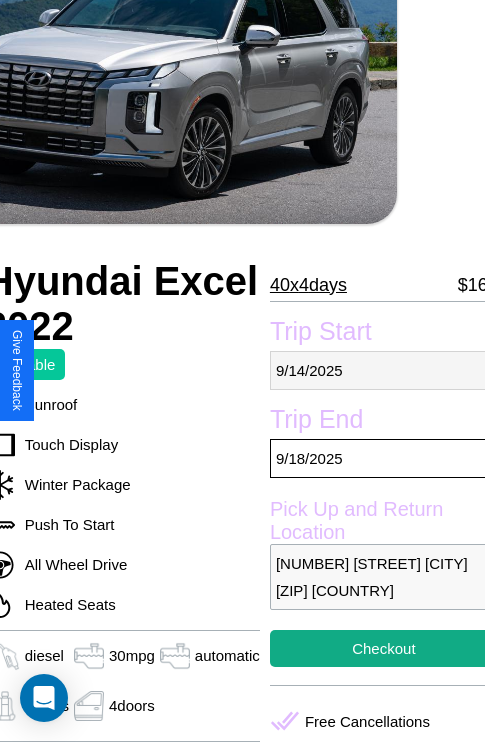 click on "9 / 14 / 2025" at bounding box center [384, 370] 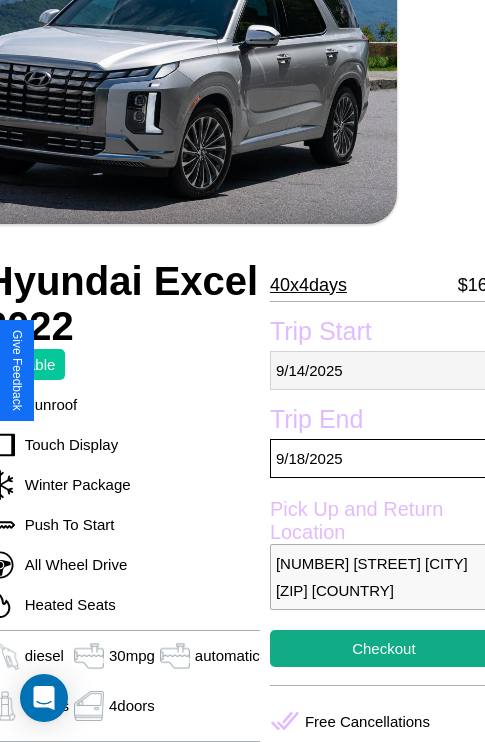 select on "*" 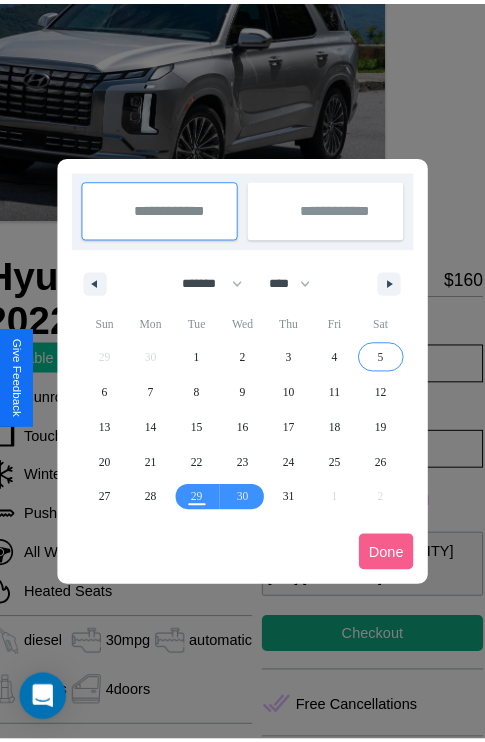 scroll, scrollTop: 0, scrollLeft: 88, axis: horizontal 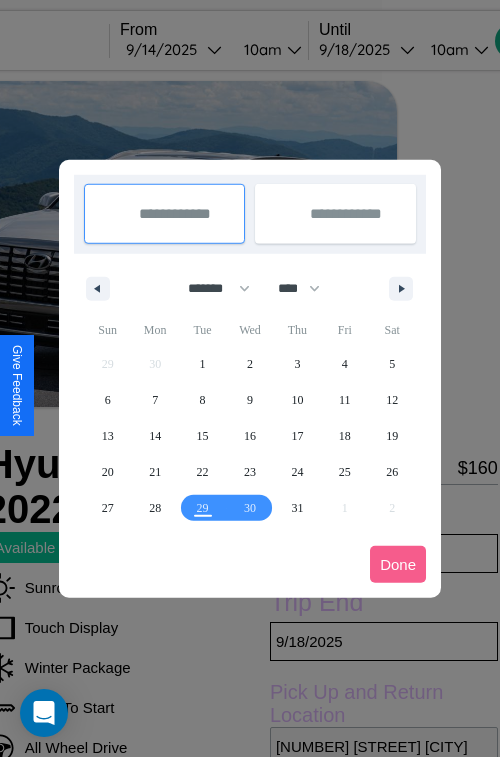 click at bounding box center [250, 378] 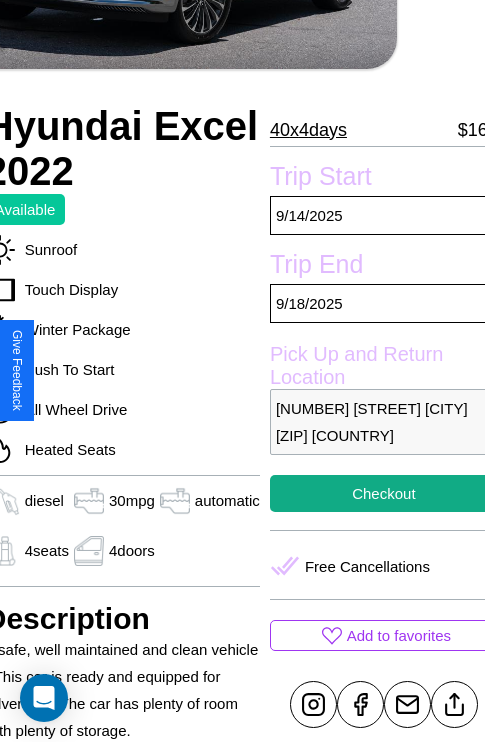 scroll, scrollTop: 672, scrollLeft: 88, axis: both 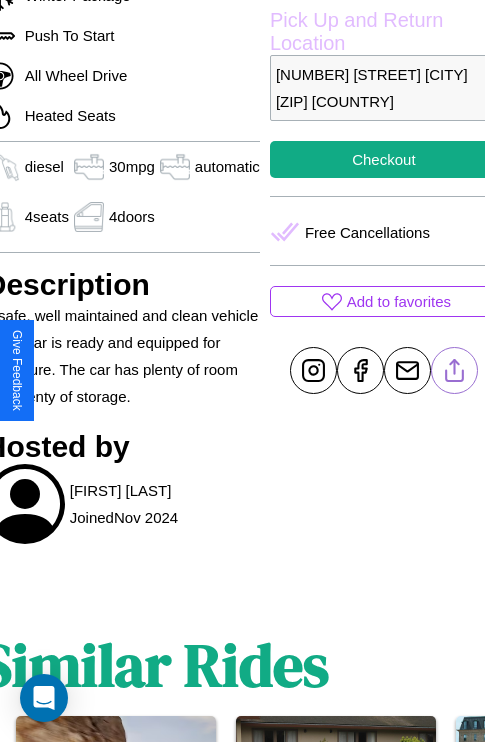 click 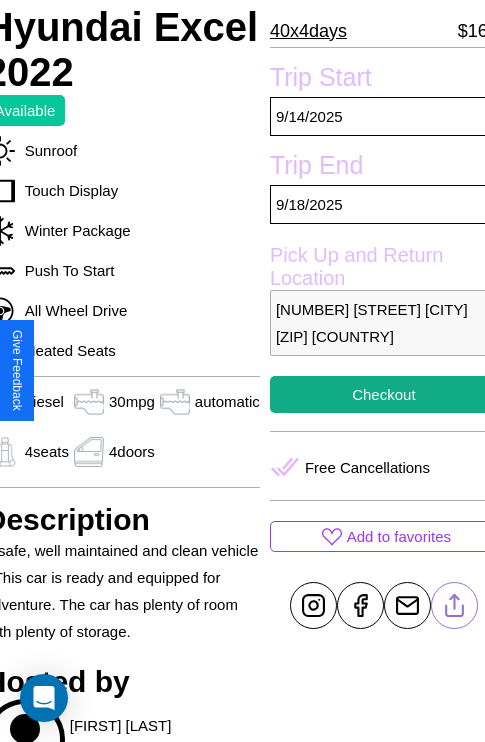 scroll, scrollTop: 389, scrollLeft: 88, axis: both 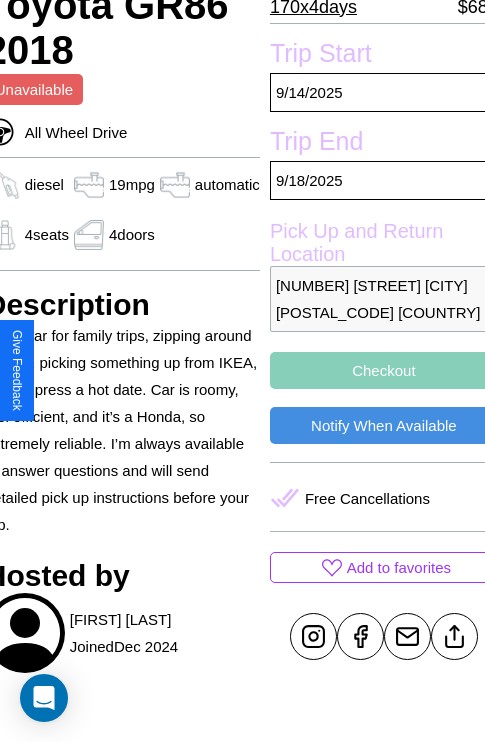 click on "Checkout" at bounding box center [384, 370] 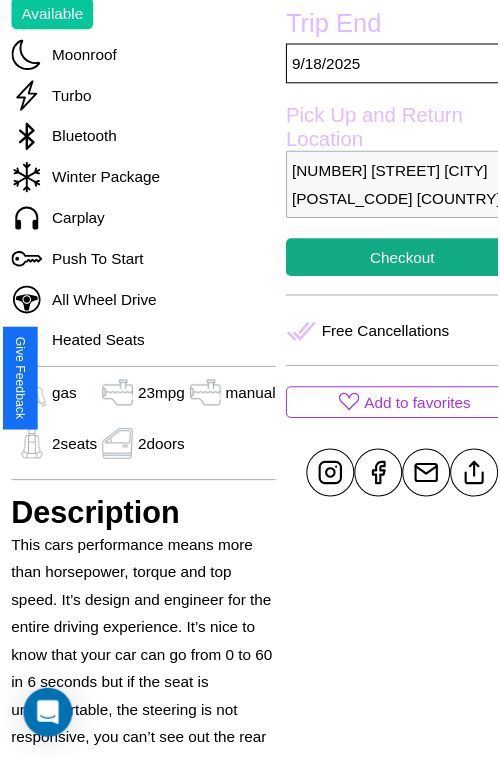 scroll, scrollTop: 549, scrollLeft: 68, axis: both 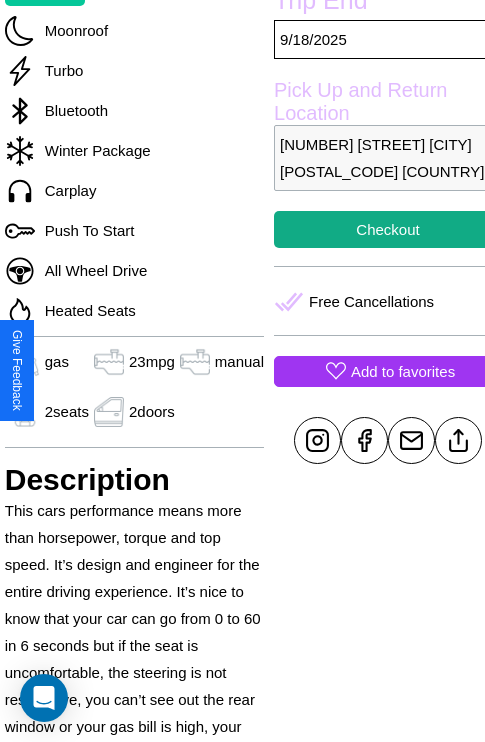 click on "Add to favorites" at bounding box center (403, 371) 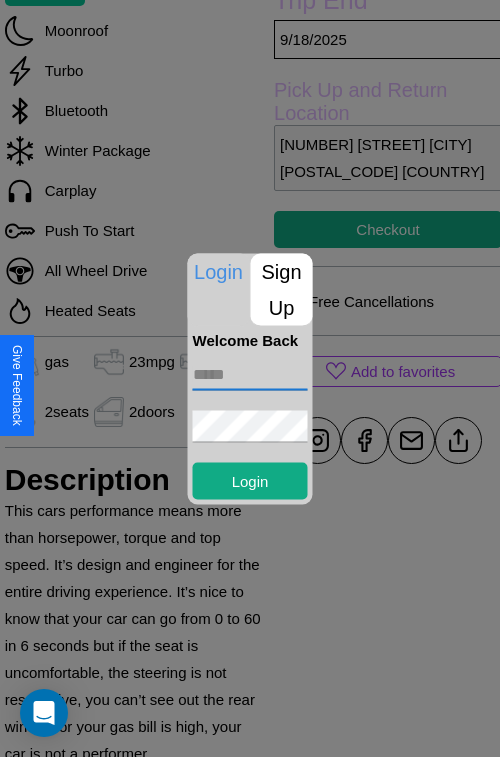 click at bounding box center (250, 374) 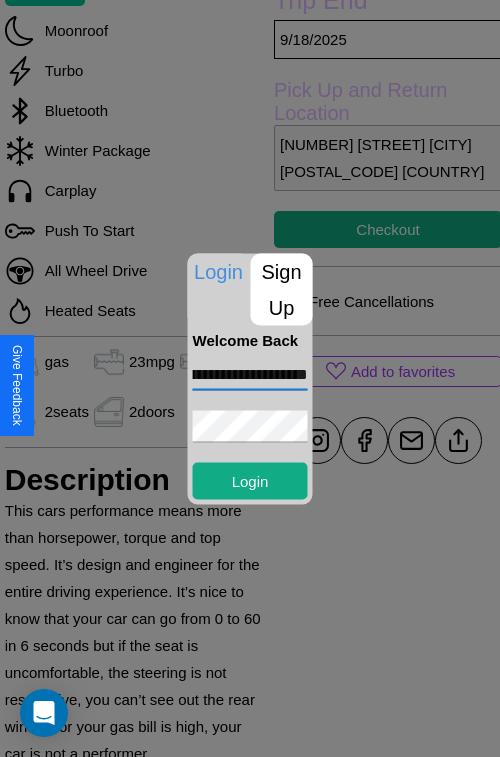 scroll, scrollTop: 0, scrollLeft: 107, axis: horizontal 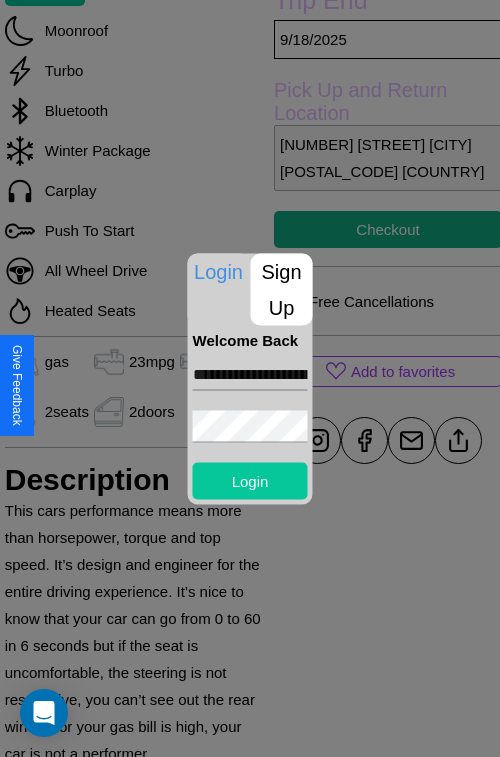 click on "Login" at bounding box center (250, 480) 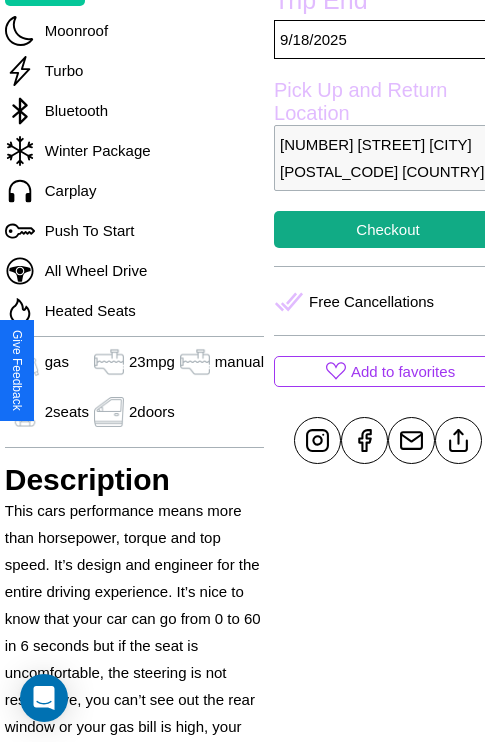 scroll, scrollTop: 549, scrollLeft: 68, axis: both 